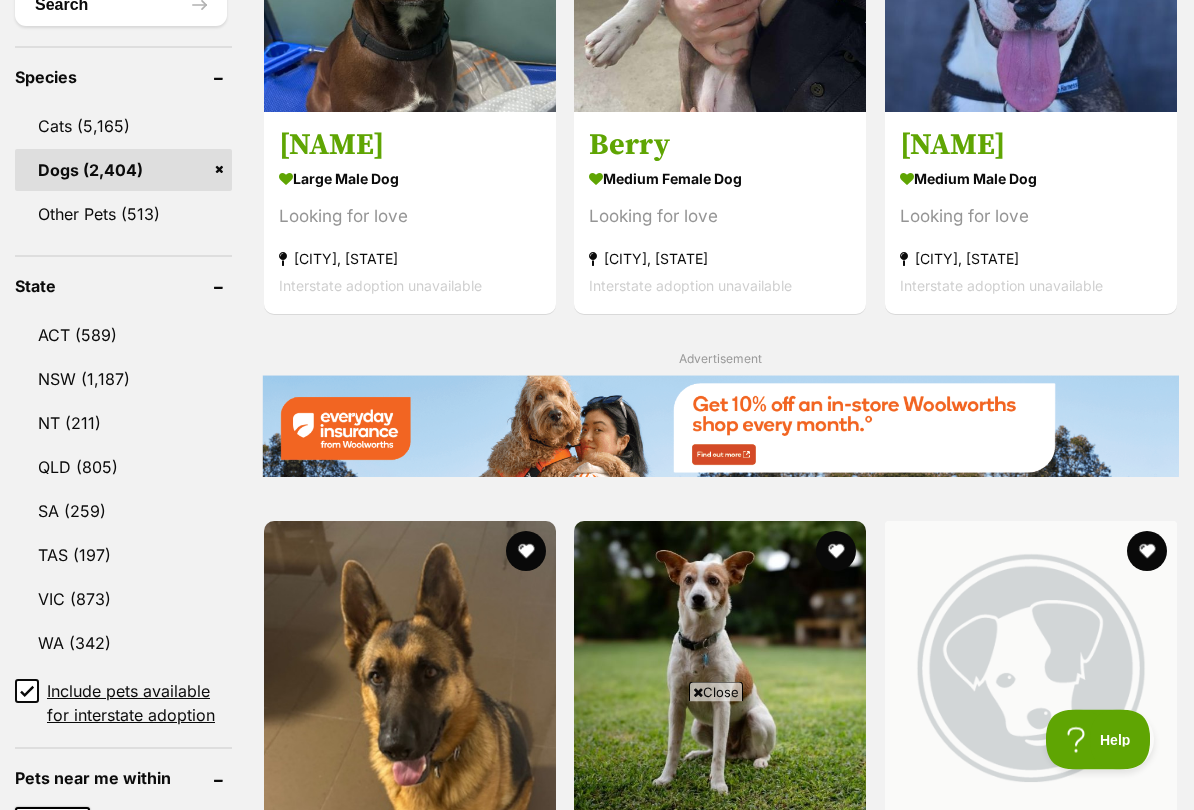 scroll, scrollTop: 833, scrollLeft: 0, axis: vertical 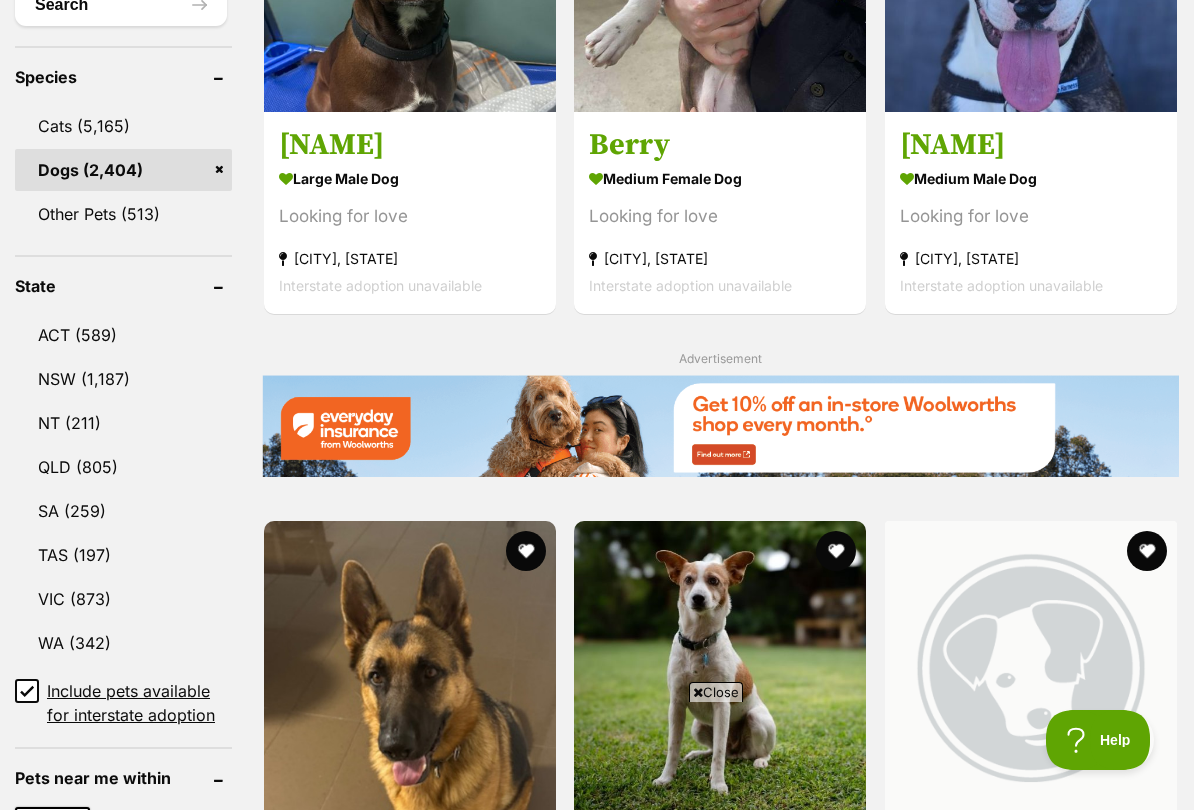 click on "QLD (805)" at bounding box center (123, 467) 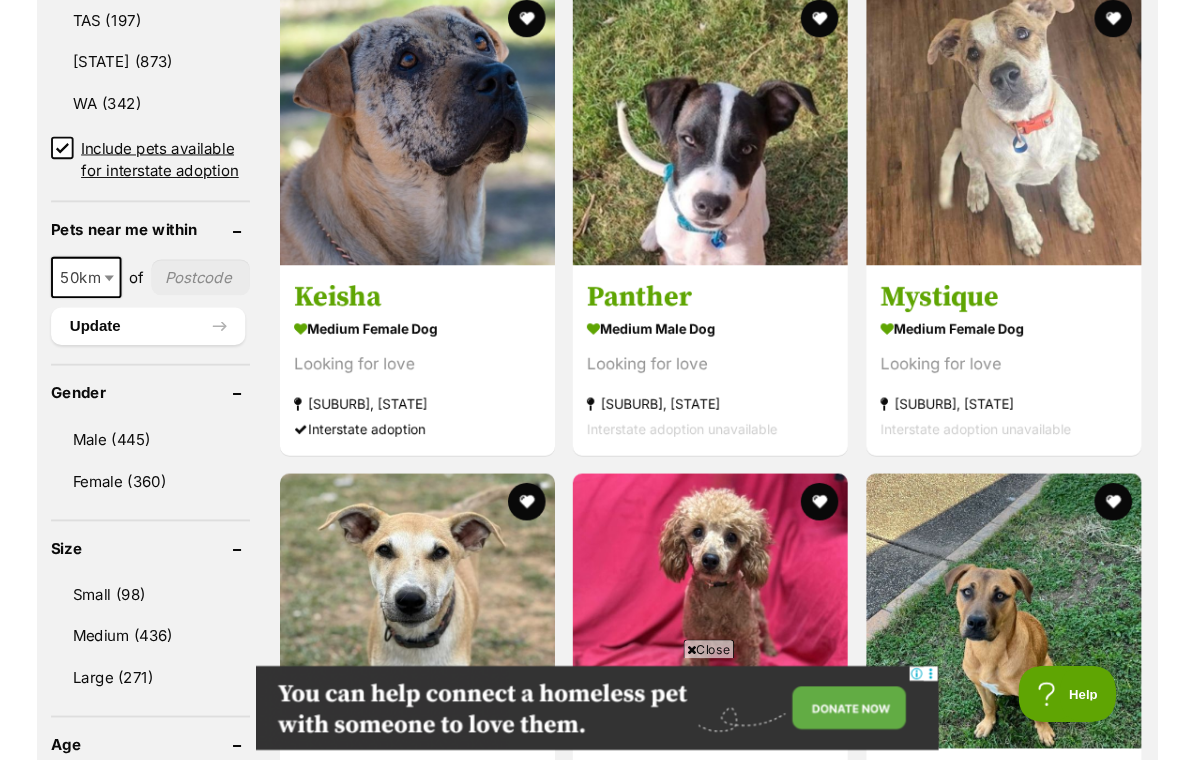 scroll, scrollTop: 1368, scrollLeft: 0, axis: vertical 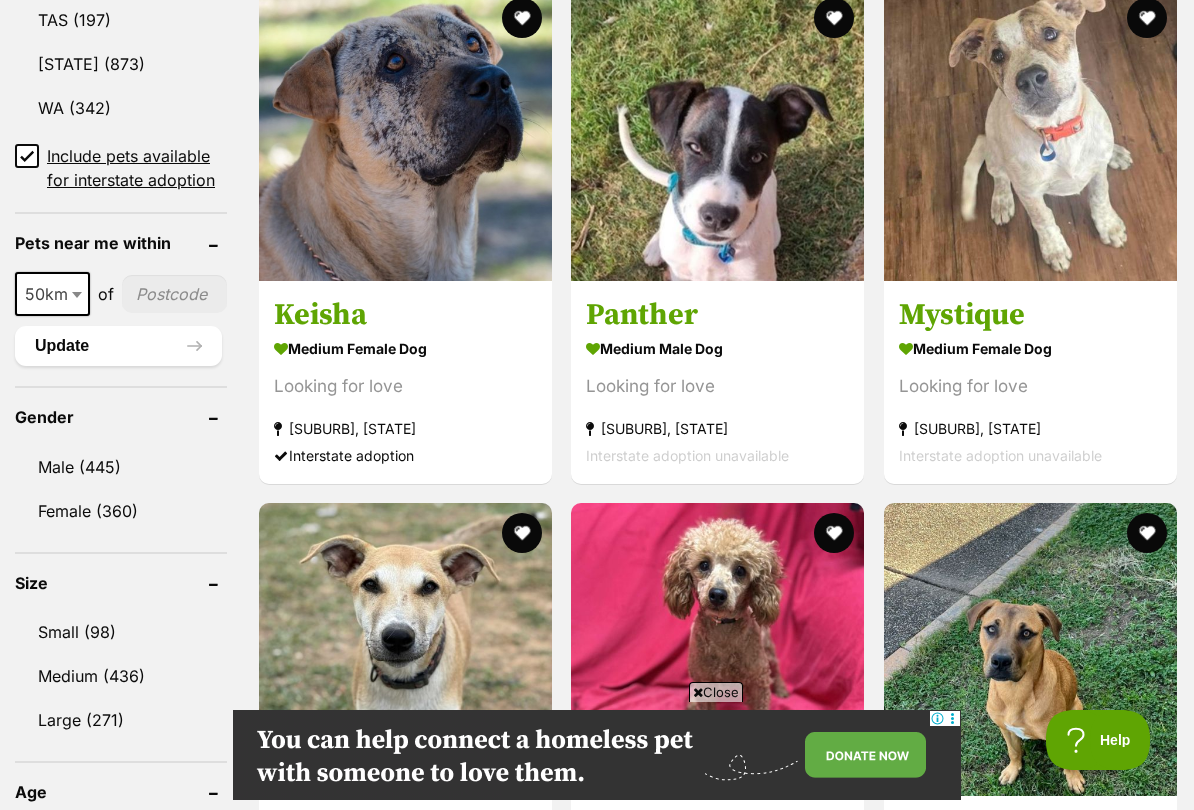 click at bounding box center [174, 294] 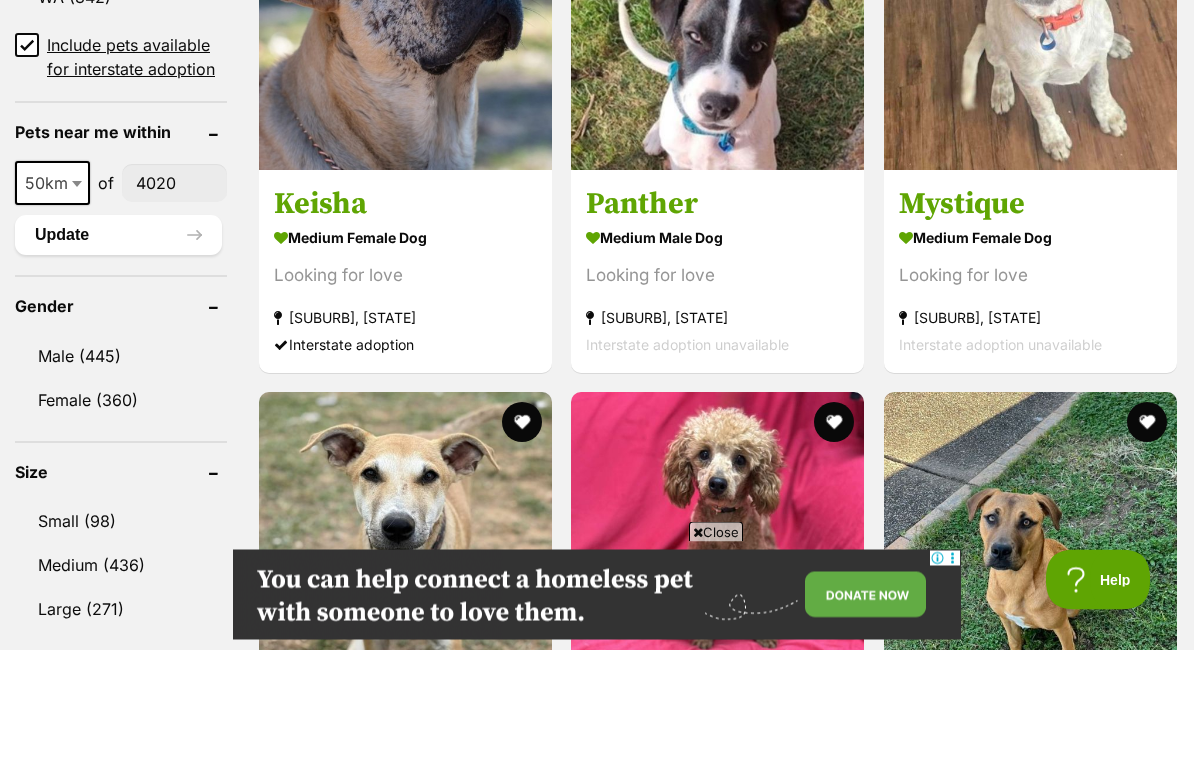 type on "[POSTAL_CODE]" 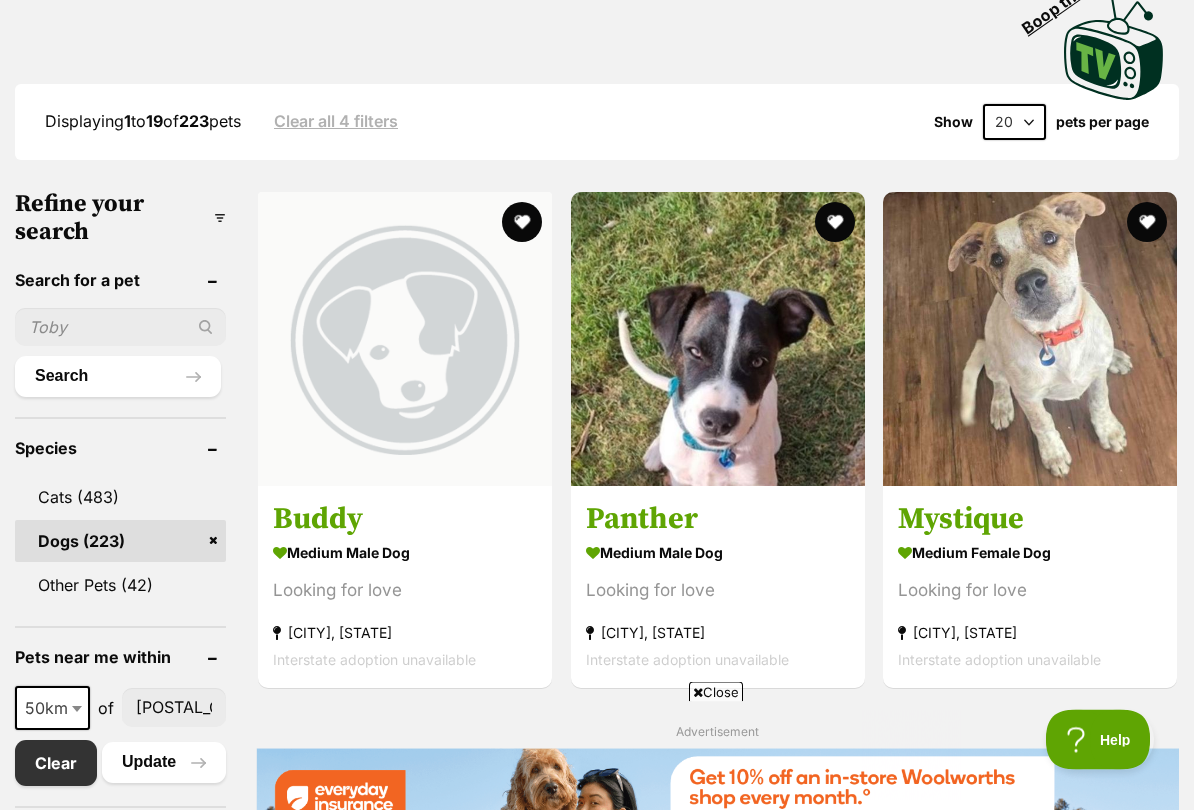 scroll, scrollTop: 0, scrollLeft: 0, axis: both 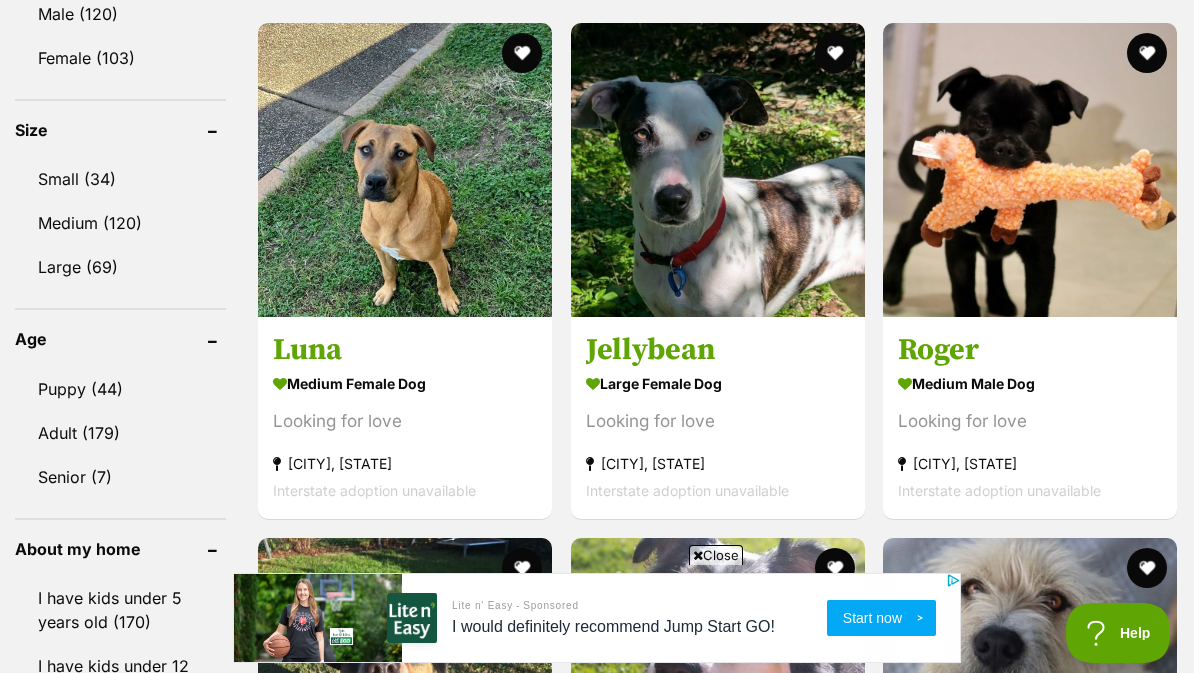 click on "Adult (179)" at bounding box center [120, 433] 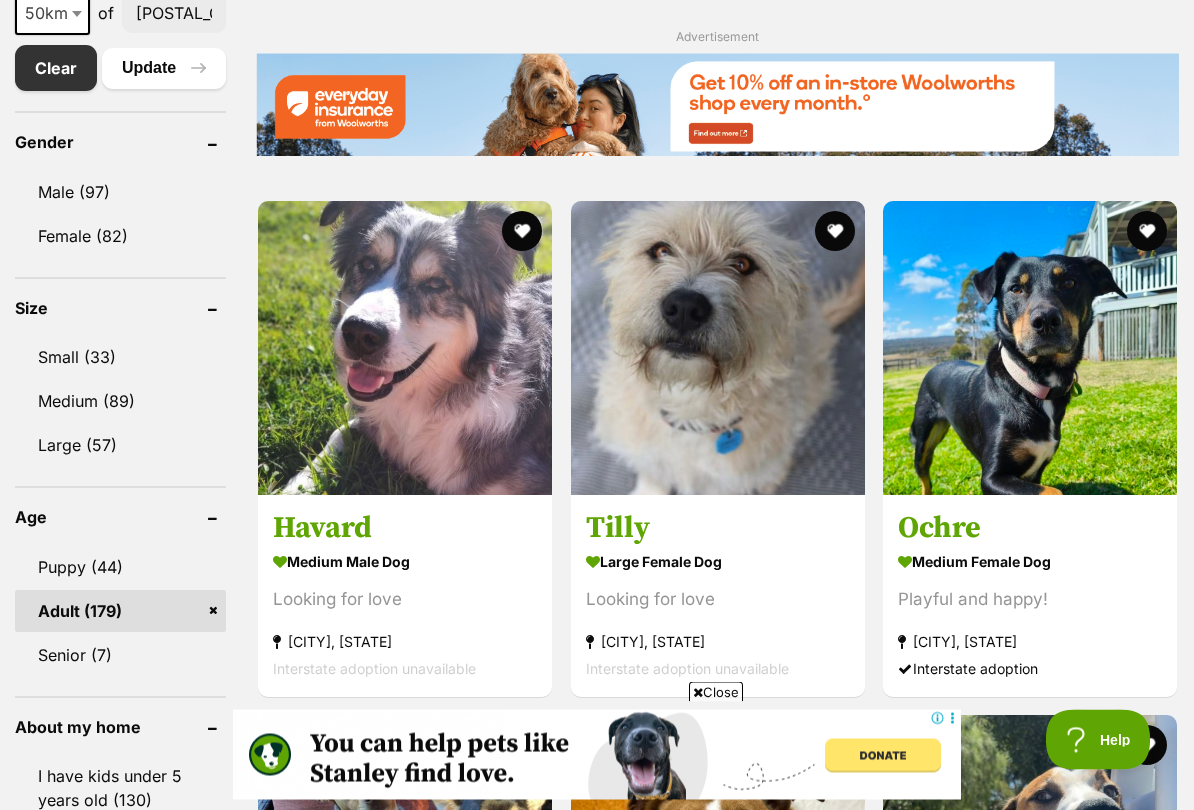 scroll, scrollTop: 1204, scrollLeft: 0, axis: vertical 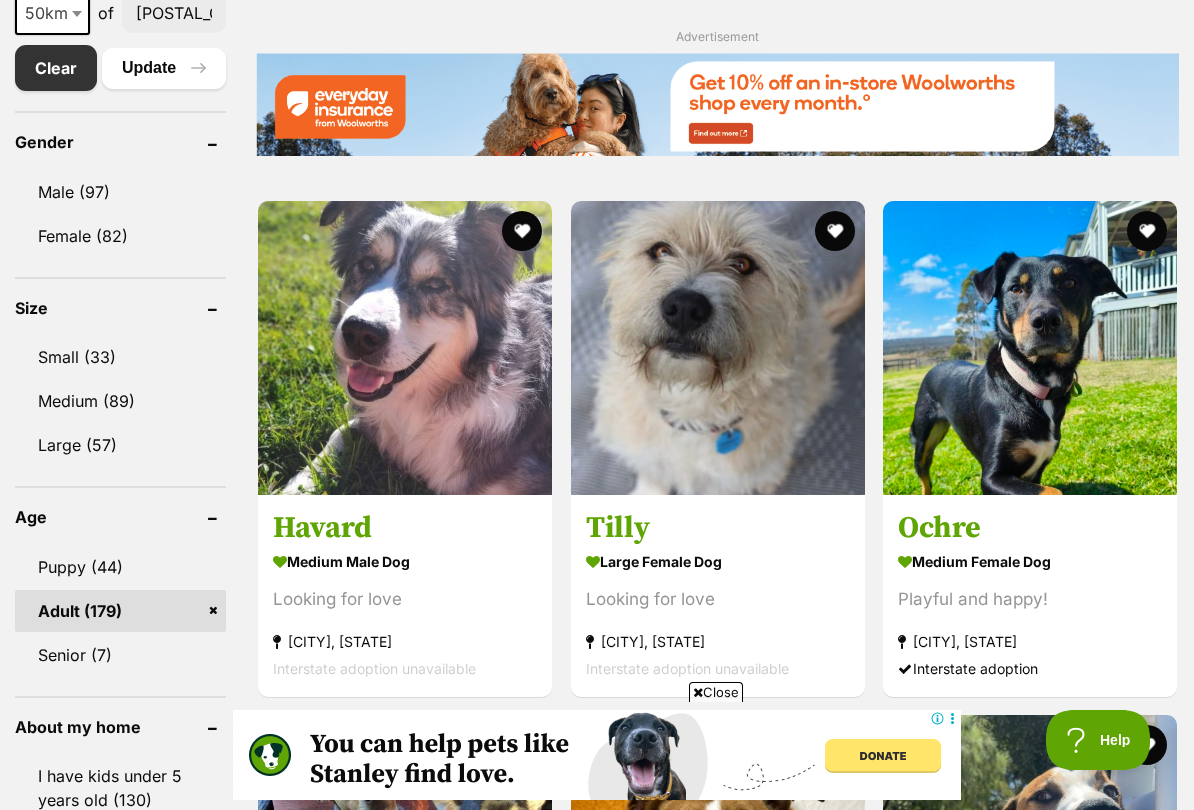click at bounding box center [718, 348] 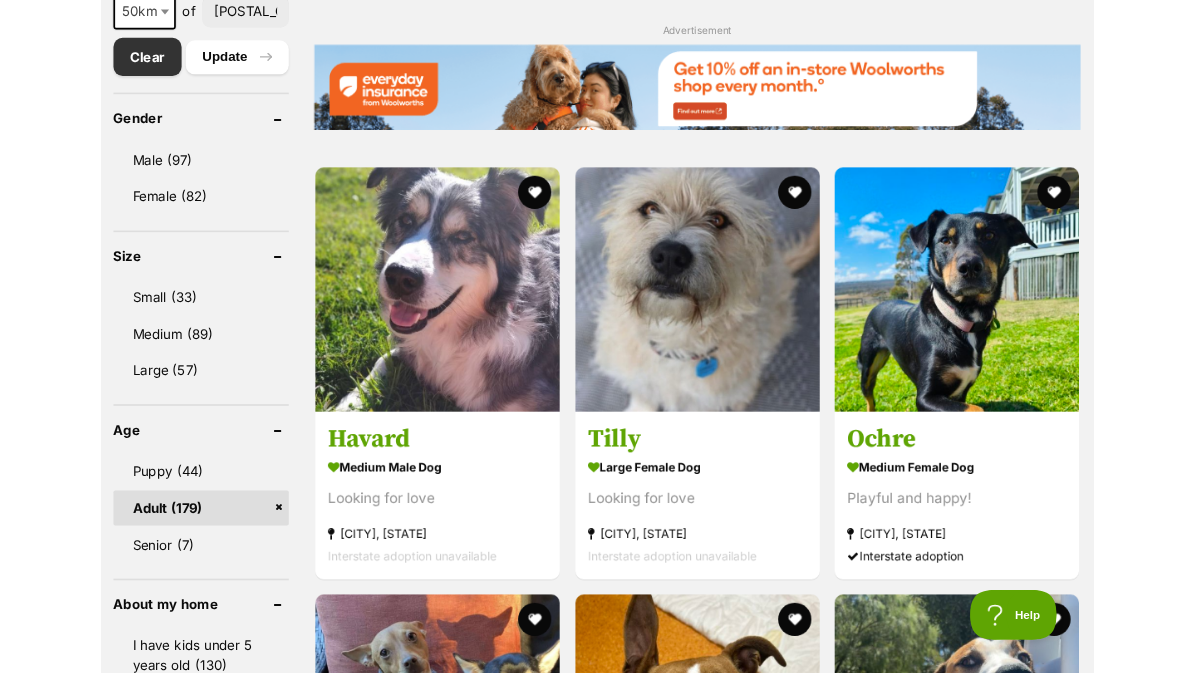 scroll, scrollTop: 1260, scrollLeft: 0, axis: vertical 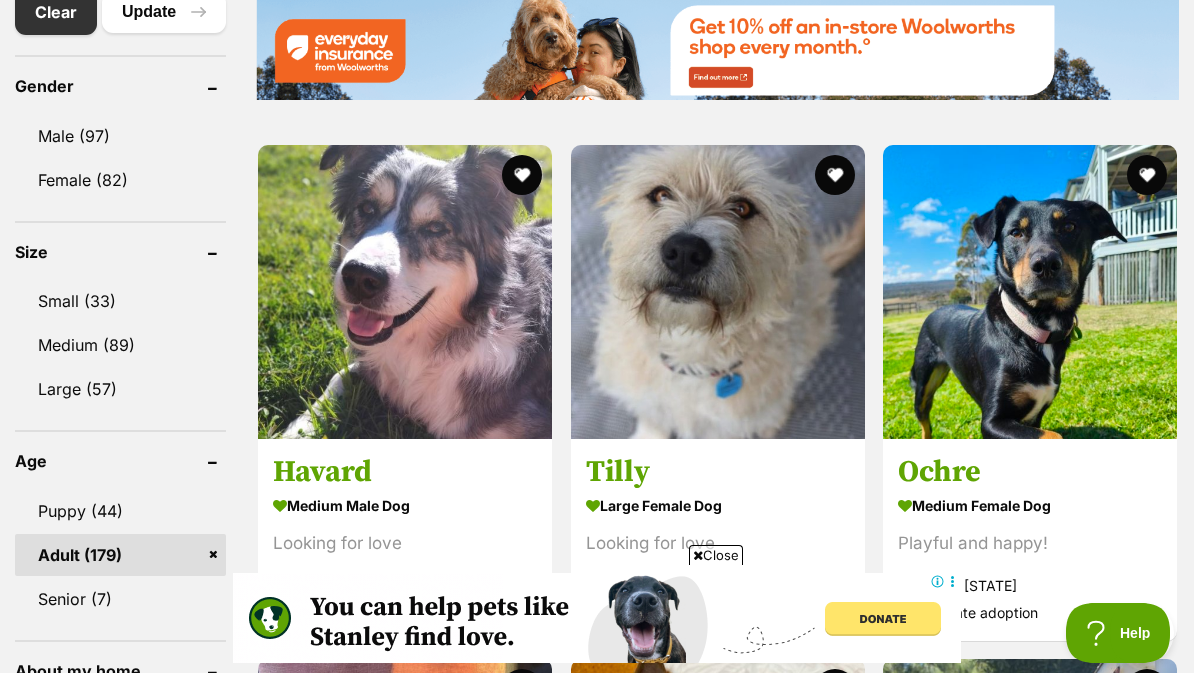 click on "Small (33)" at bounding box center [120, 301] 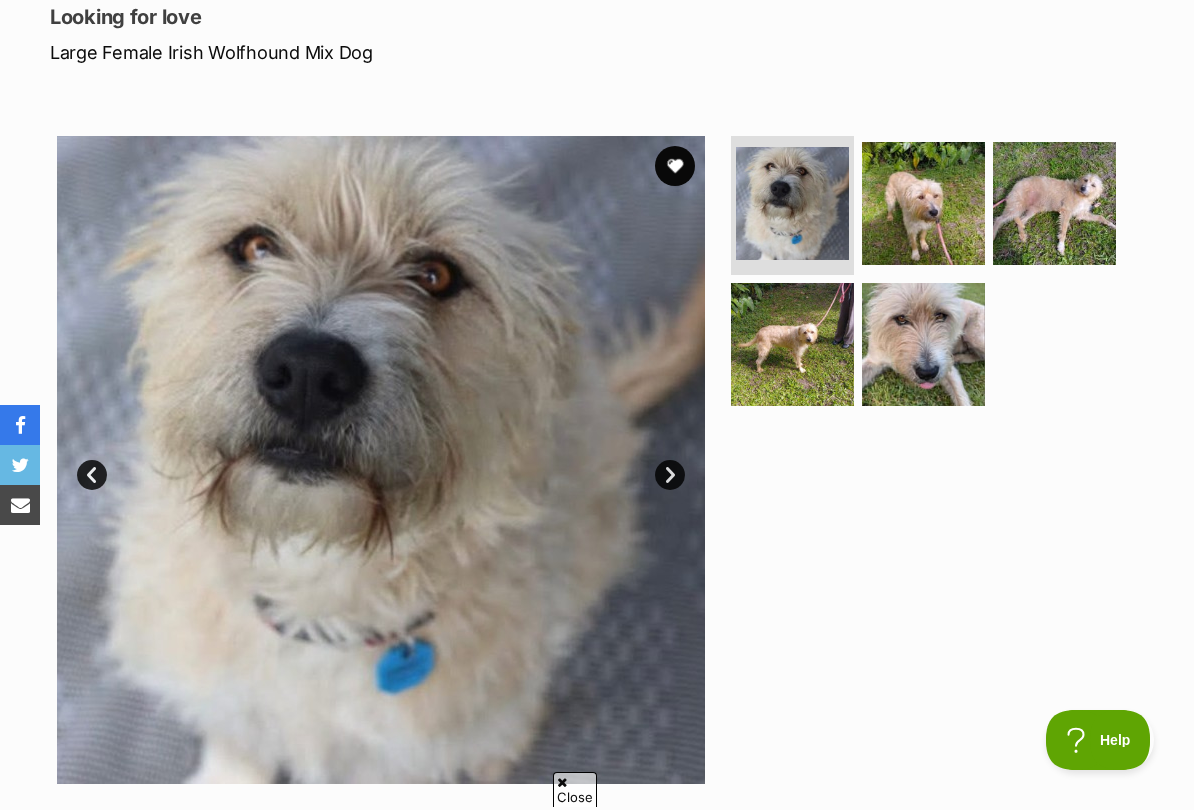 scroll, scrollTop: 0, scrollLeft: 0, axis: both 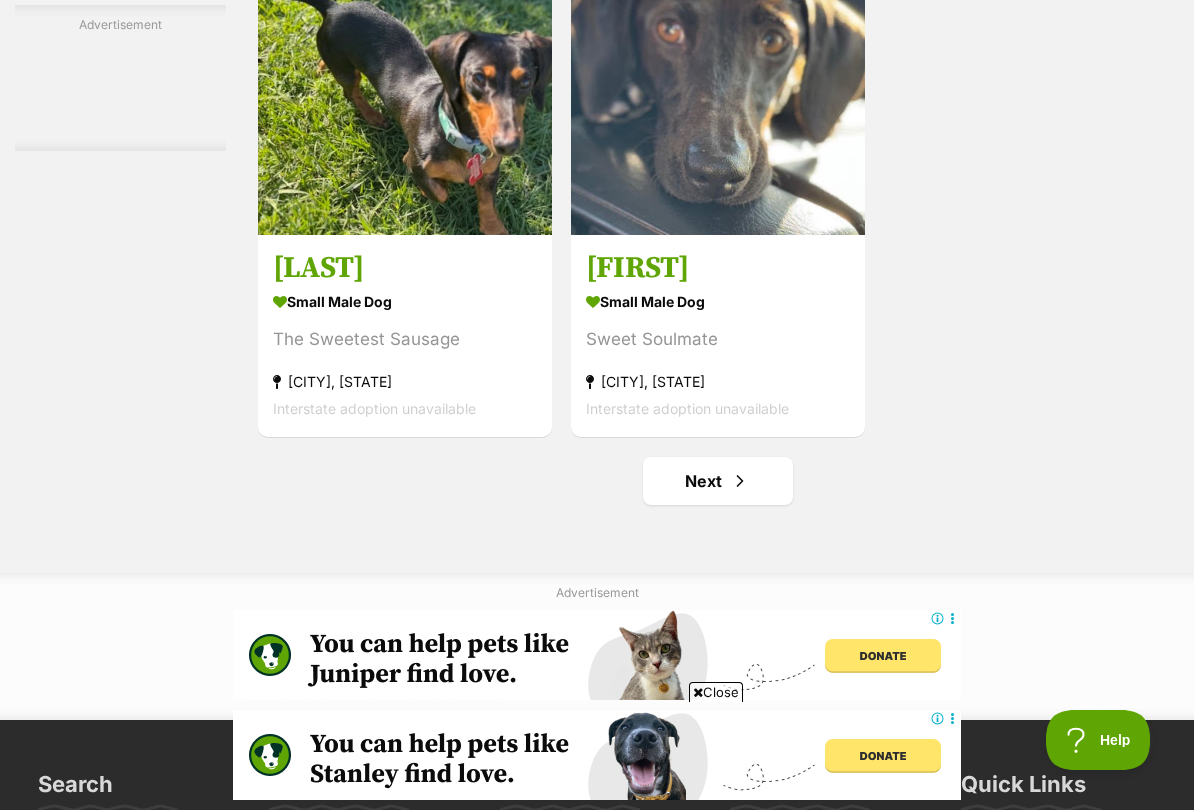 click on "Next" at bounding box center [718, 481] 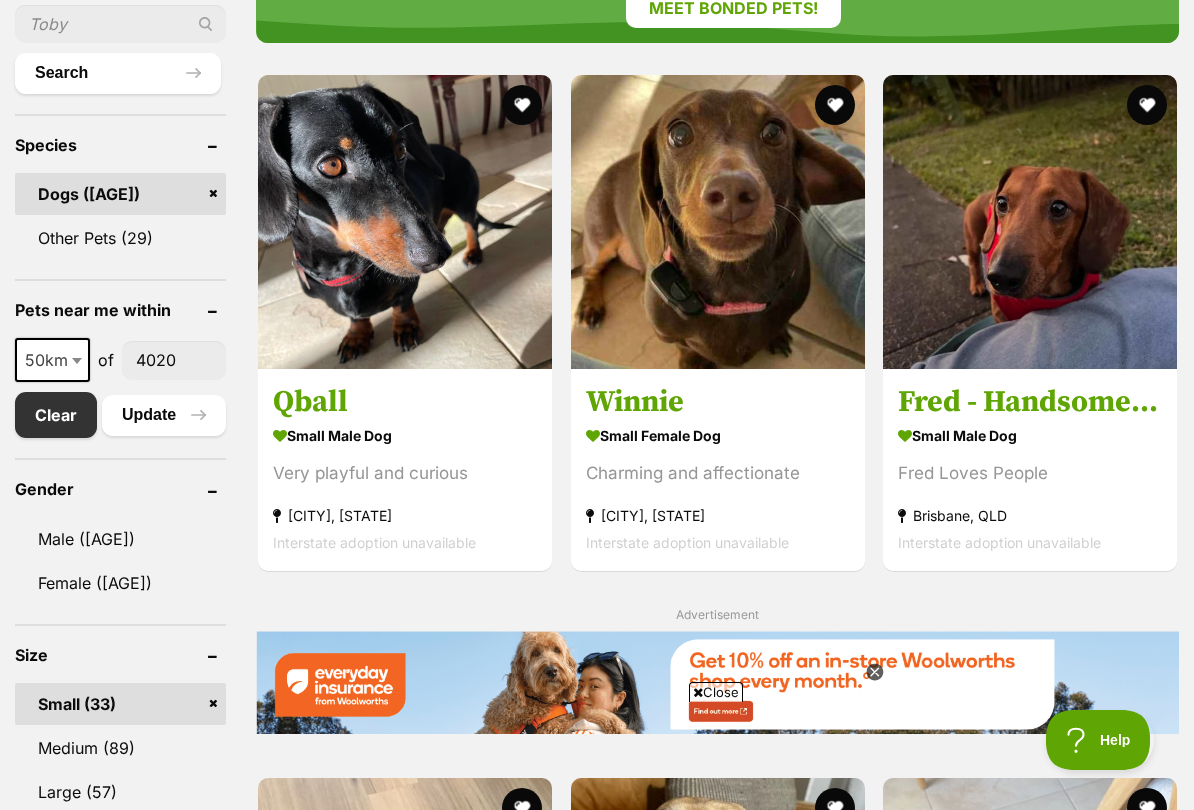 scroll, scrollTop: 869, scrollLeft: 0, axis: vertical 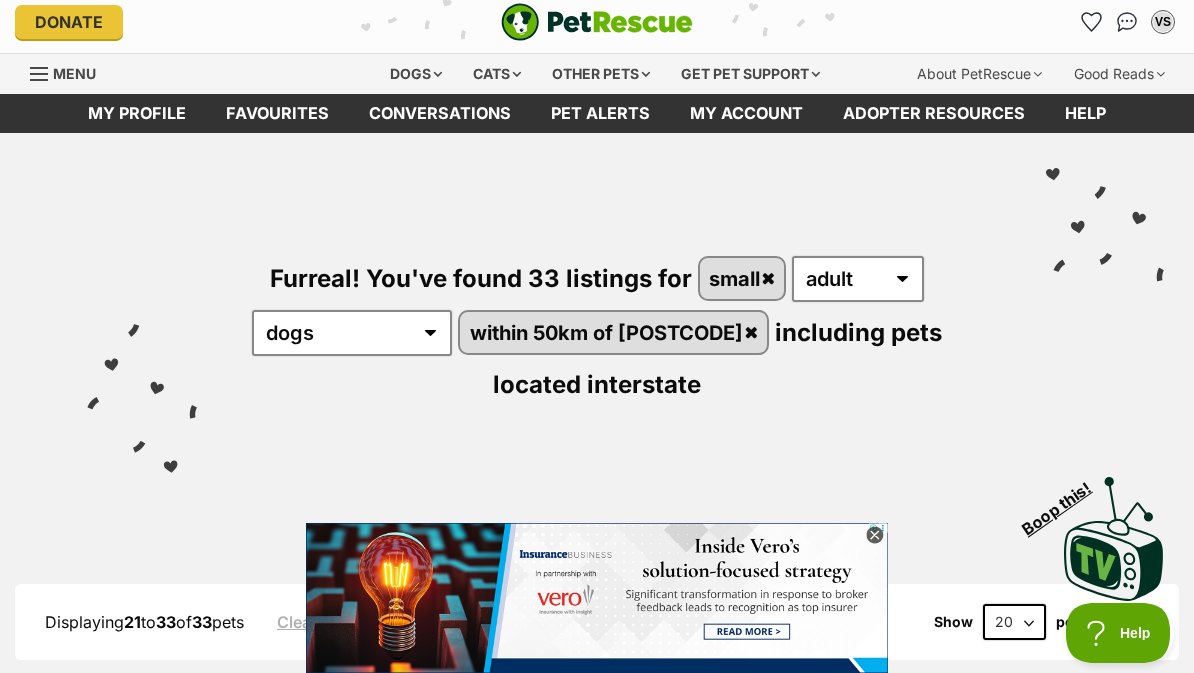 click 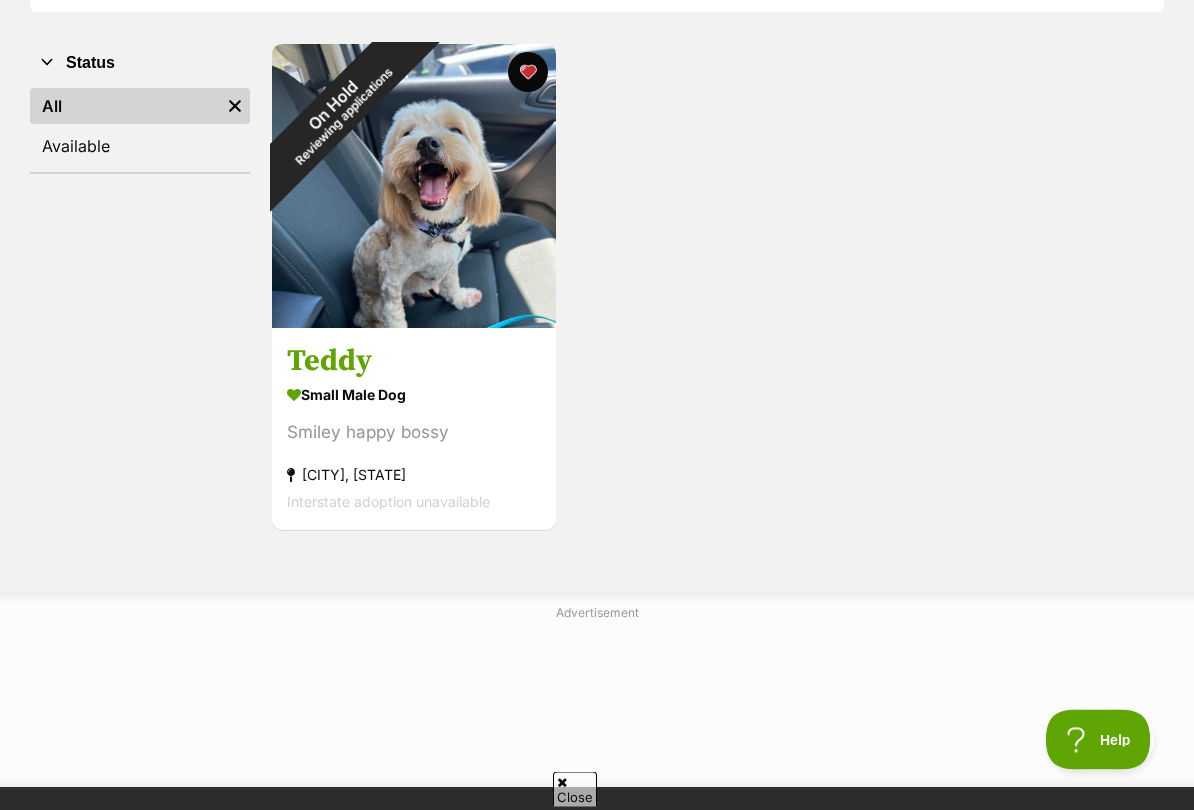 scroll, scrollTop: 365, scrollLeft: 0, axis: vertical 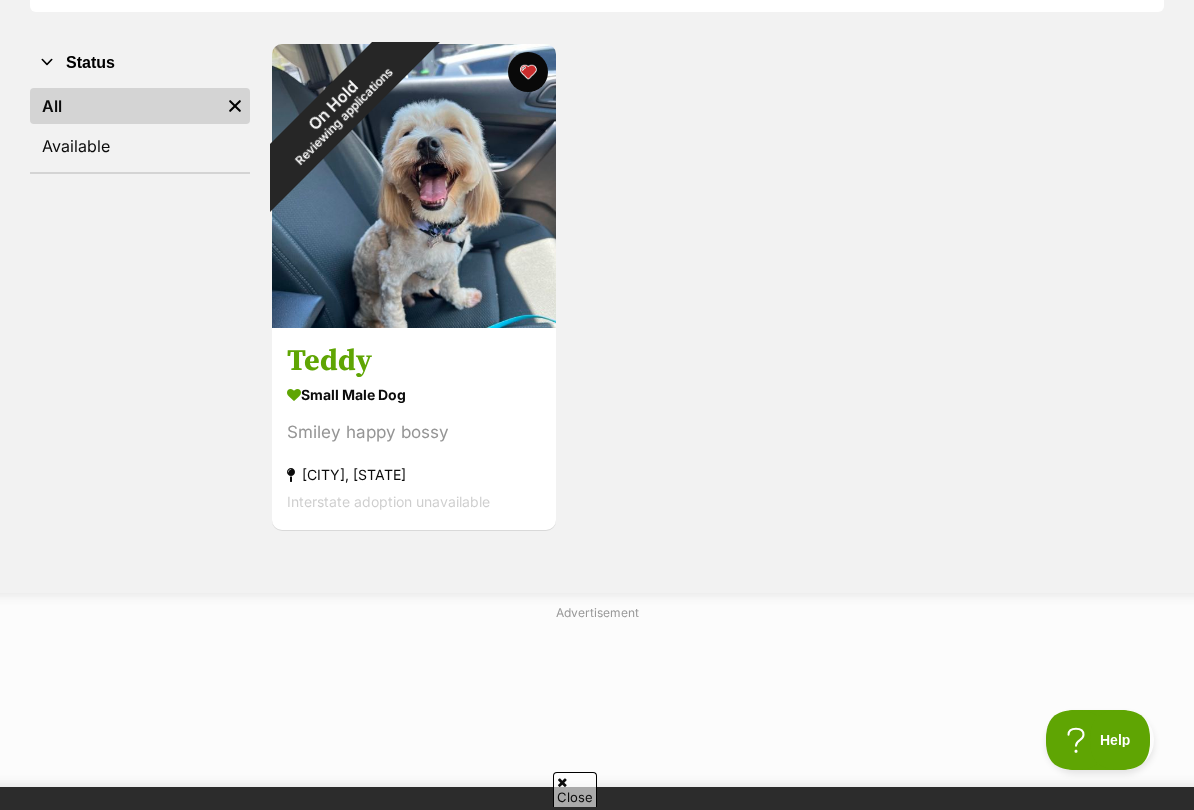click on "On Hold Reviewing applications" at bounding box center [338, 110] 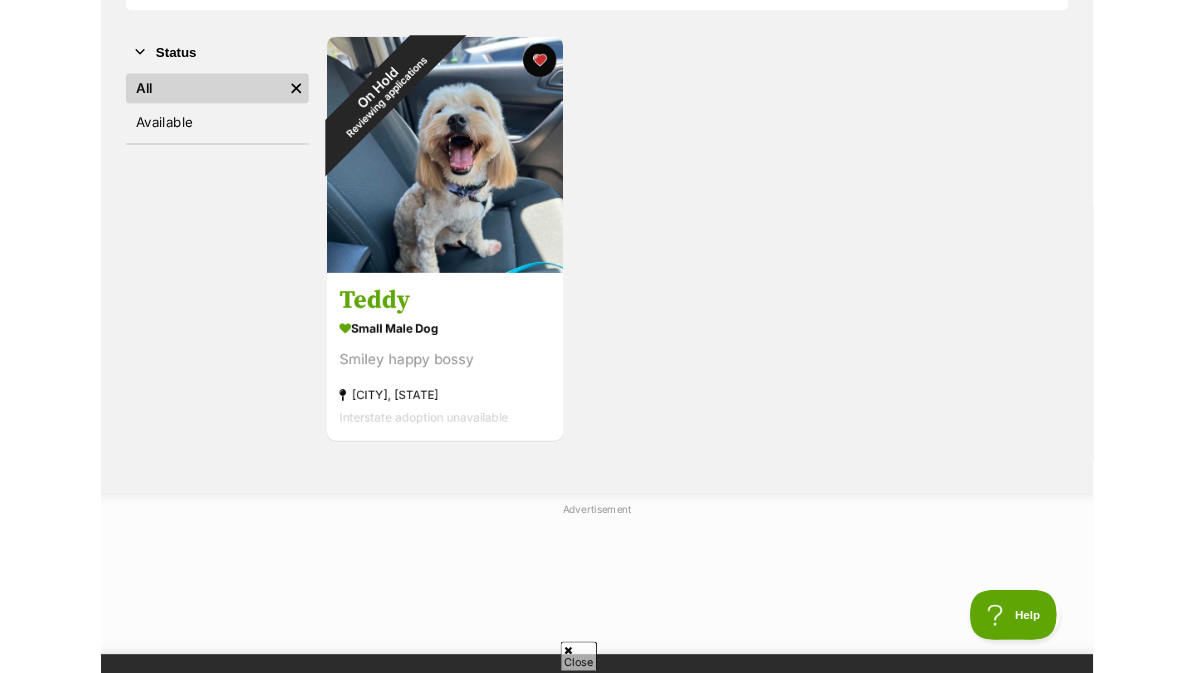 scroll, scrollTop: 421, scrollLeft: 0, axis: vertical 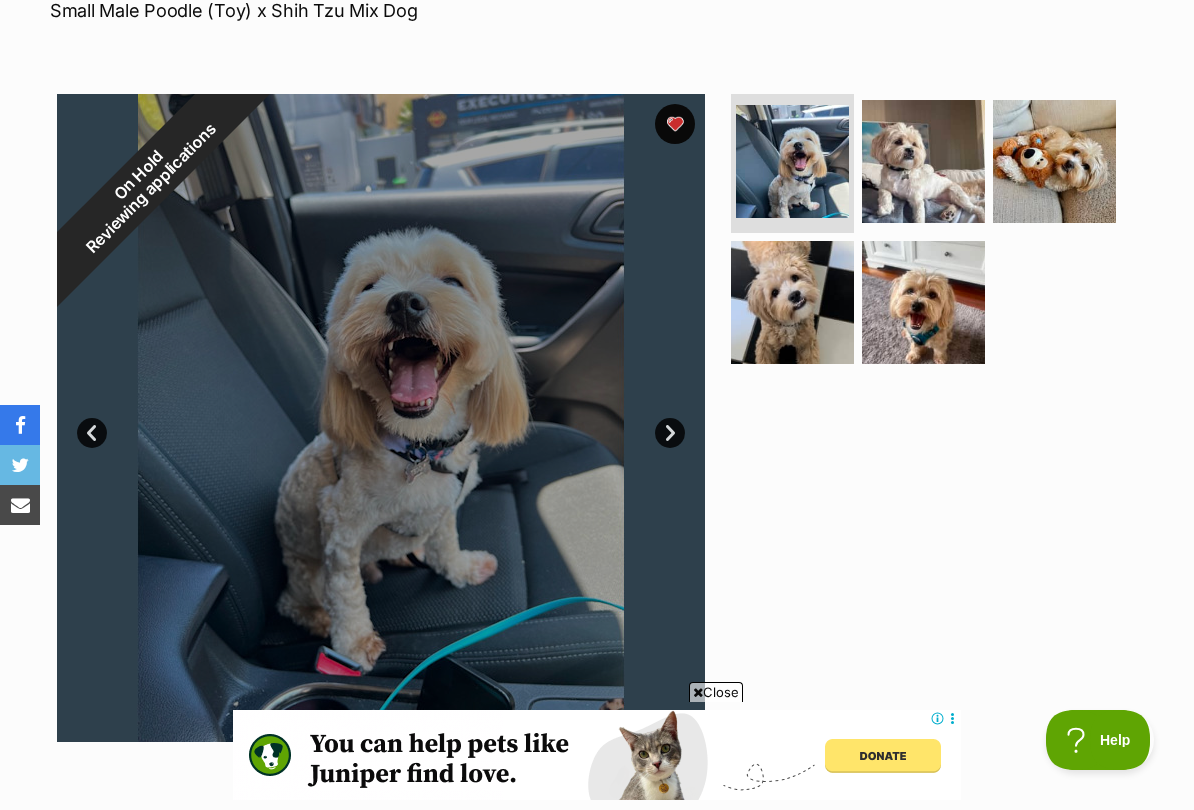 click on "Next" at bounding box center [670, 433] 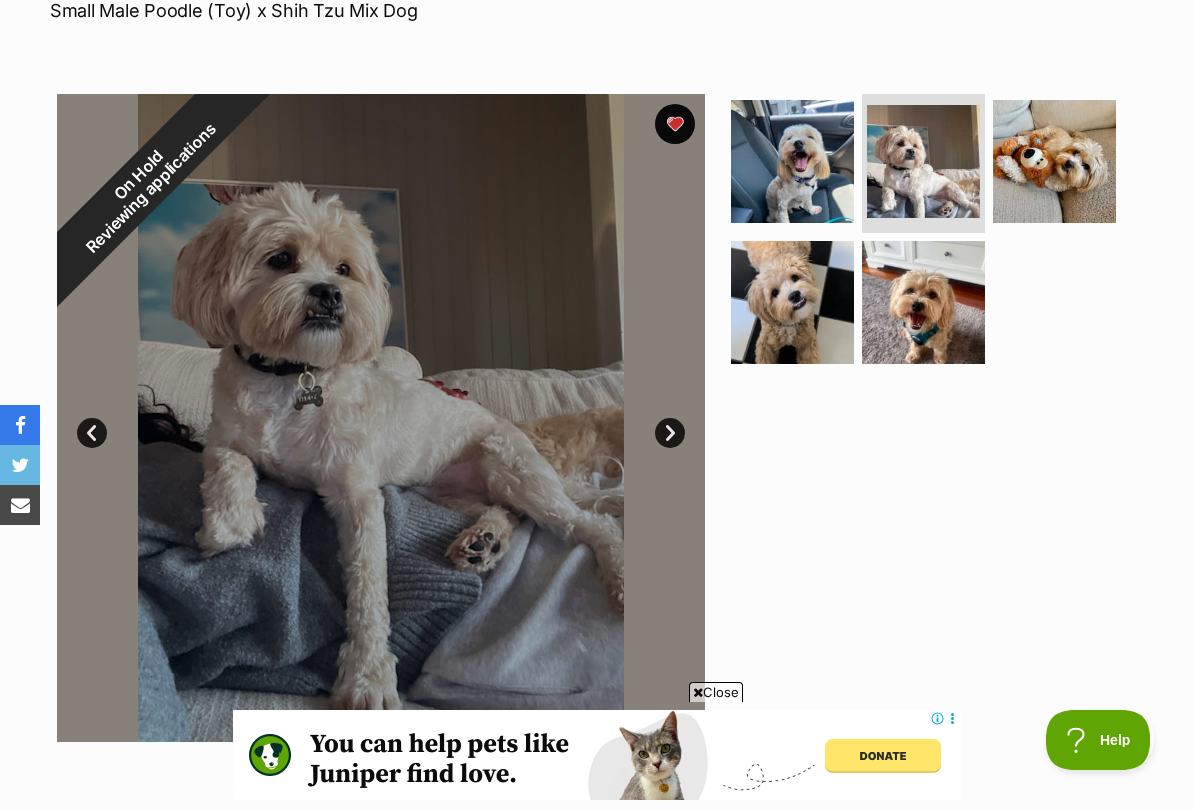 click on "On Hold Reviewing applications" at bounding box center (145, 182) 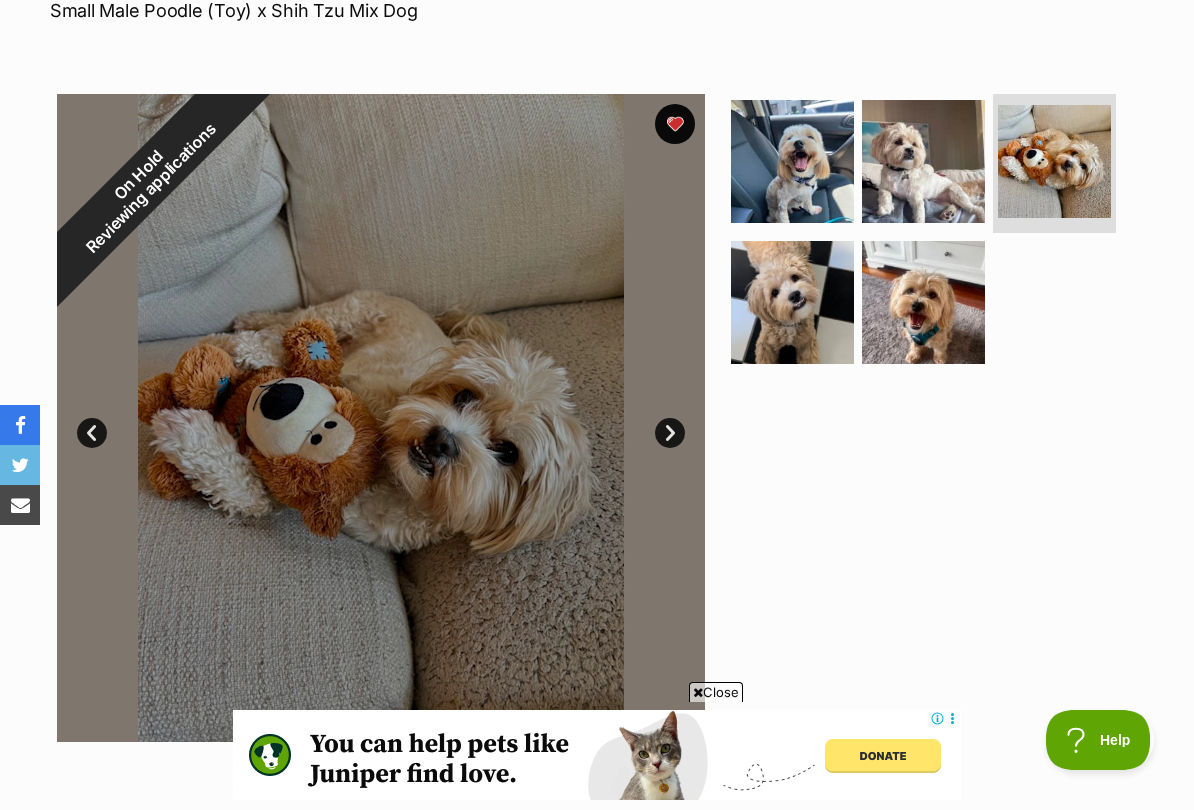 click on "Next" at bounding box center (670, 433) 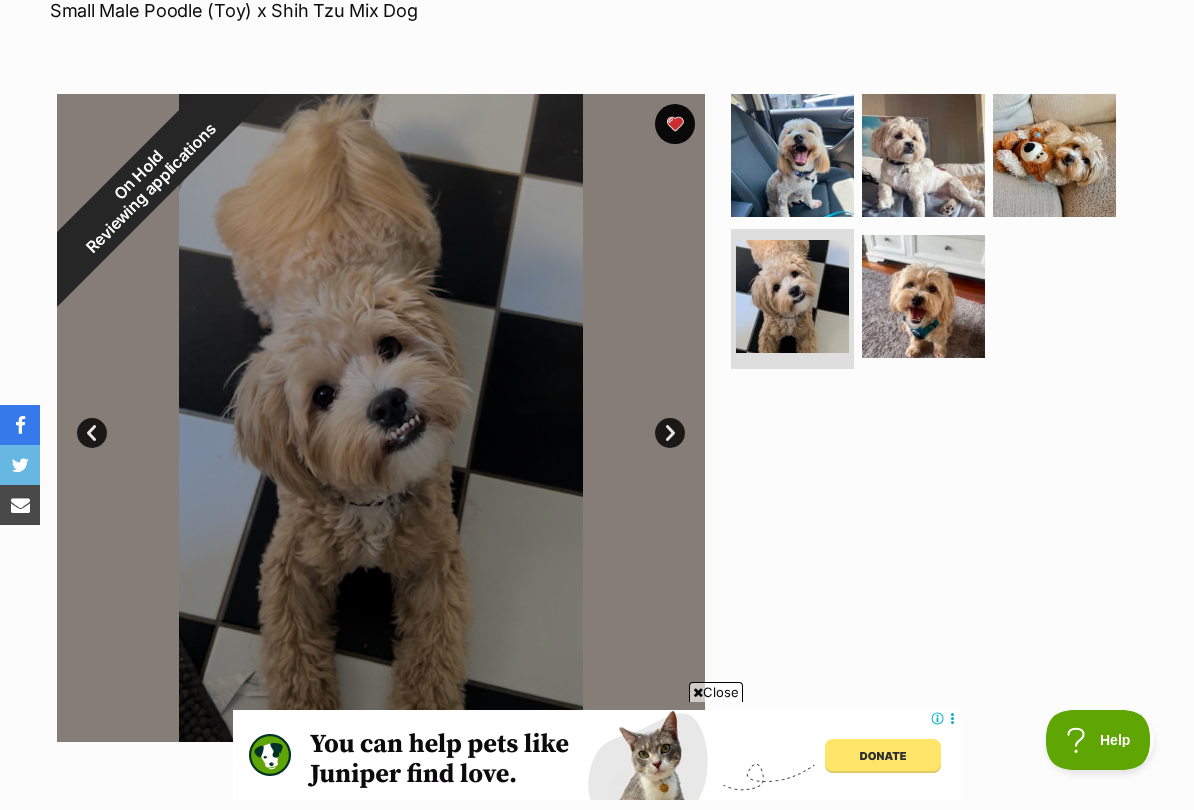 click on "Next" at bounding box center (670, 433) 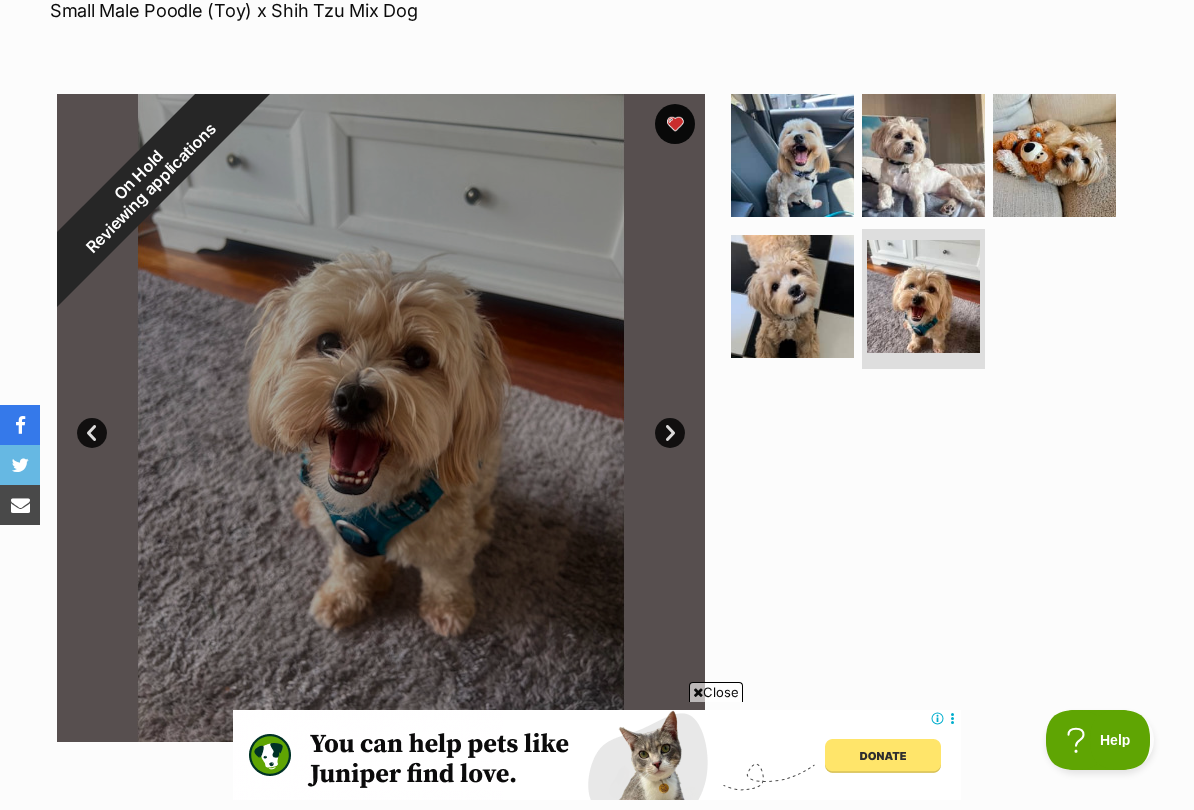 click on "Next" at bounding box center [670, 433] 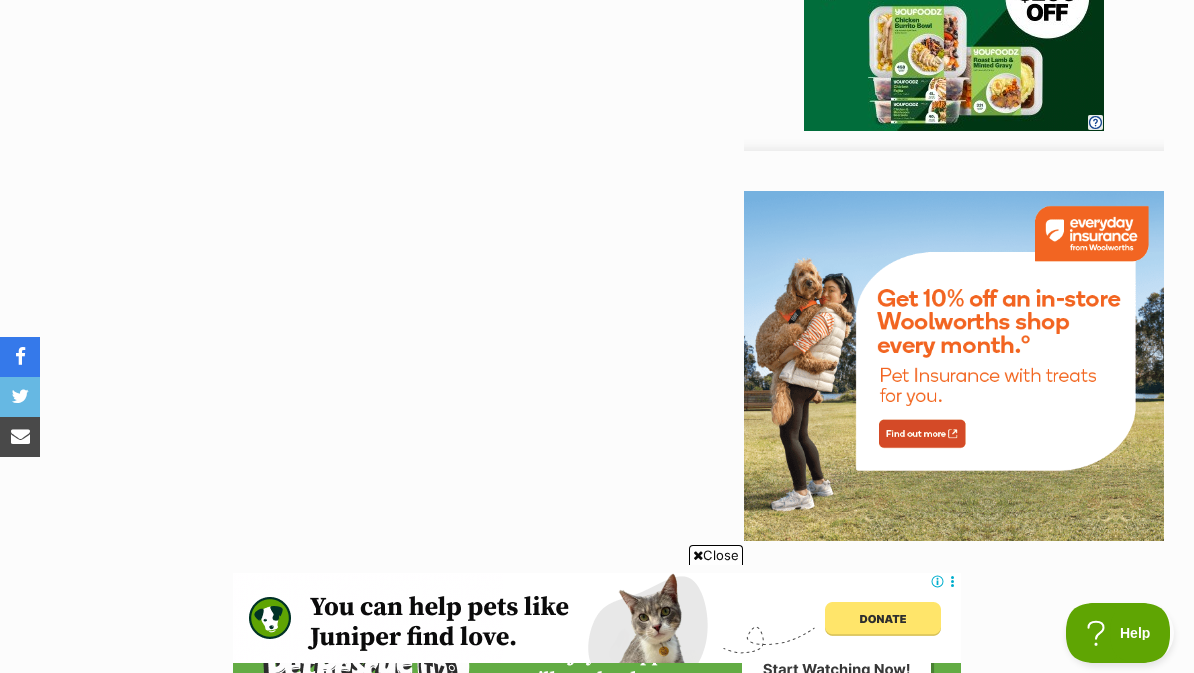 scroll, scrollTop: 2024, scrollLeft: 0, axis: vertical 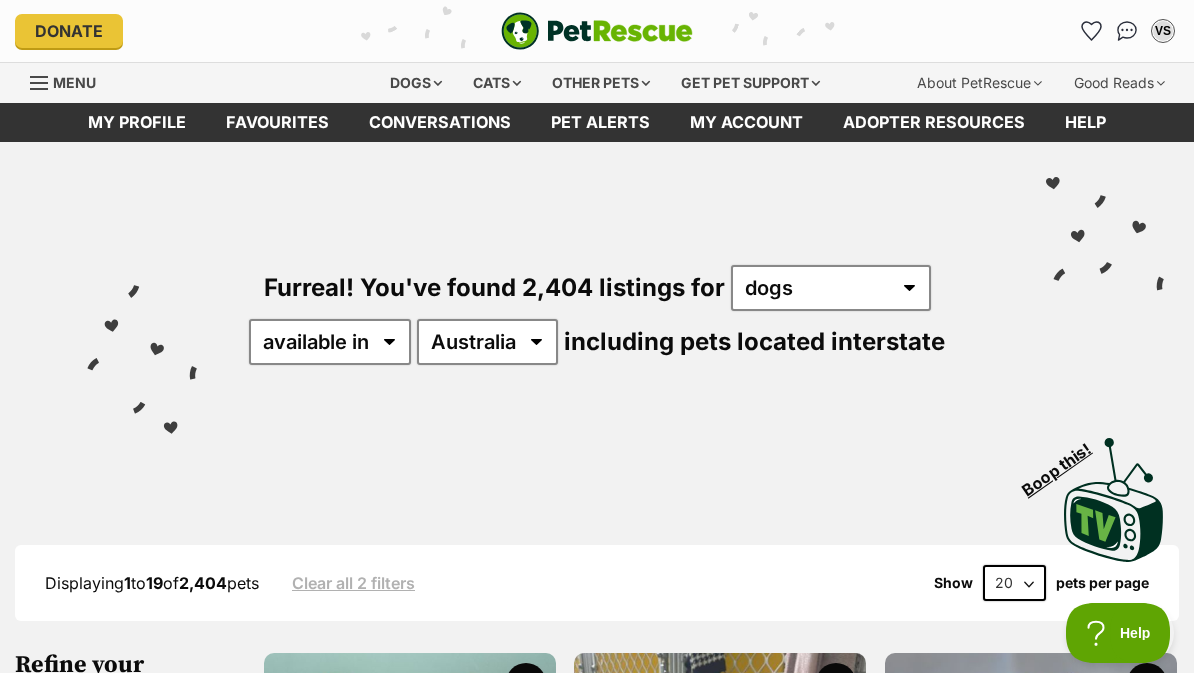 click at bounding box center [1127, 31] 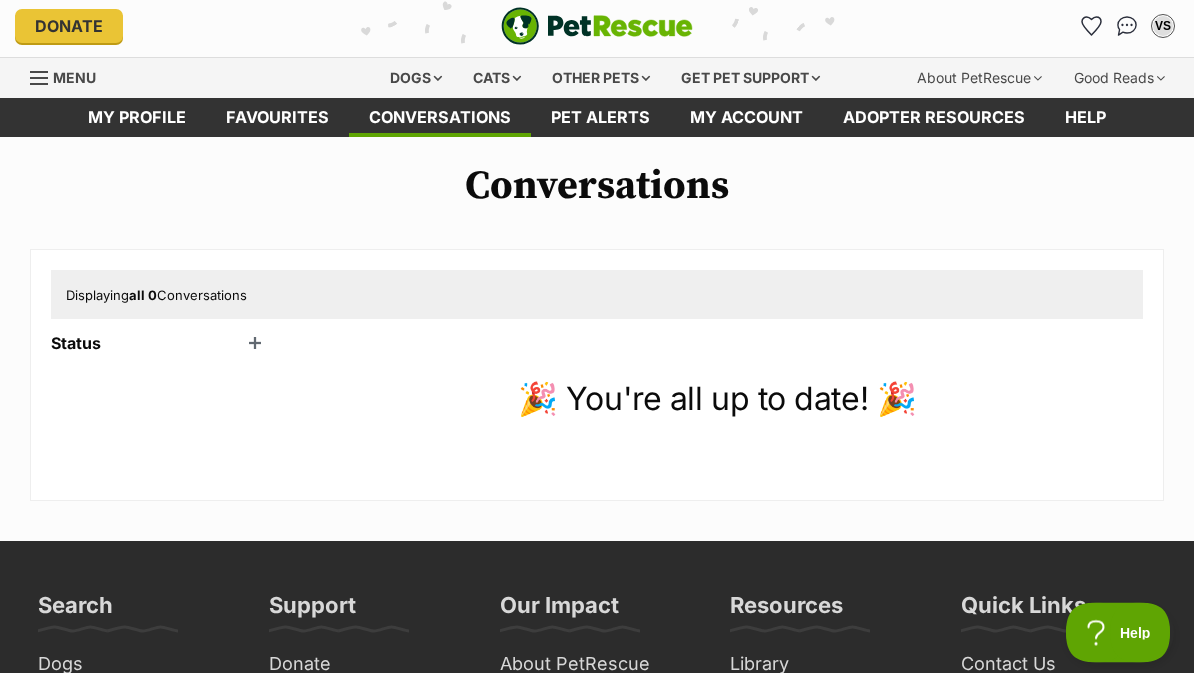 scroll, scrollTop: 0, scrollLeft: 0, axis: both 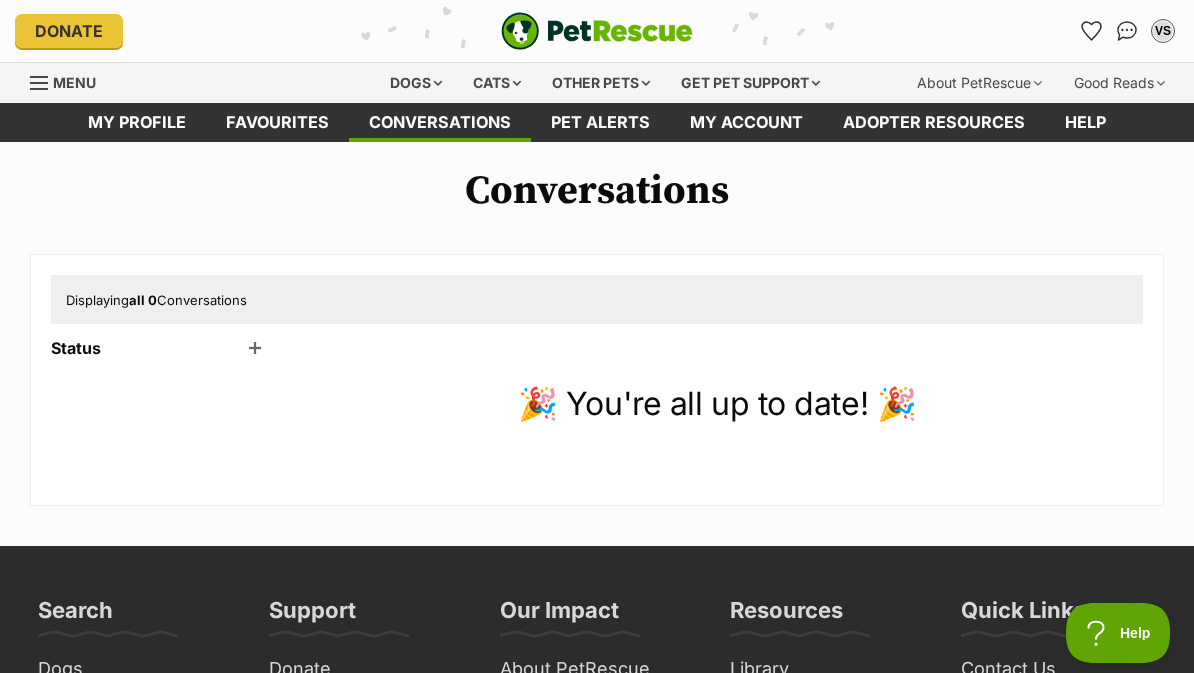 click on "Status" at bounding box center [161, 348] 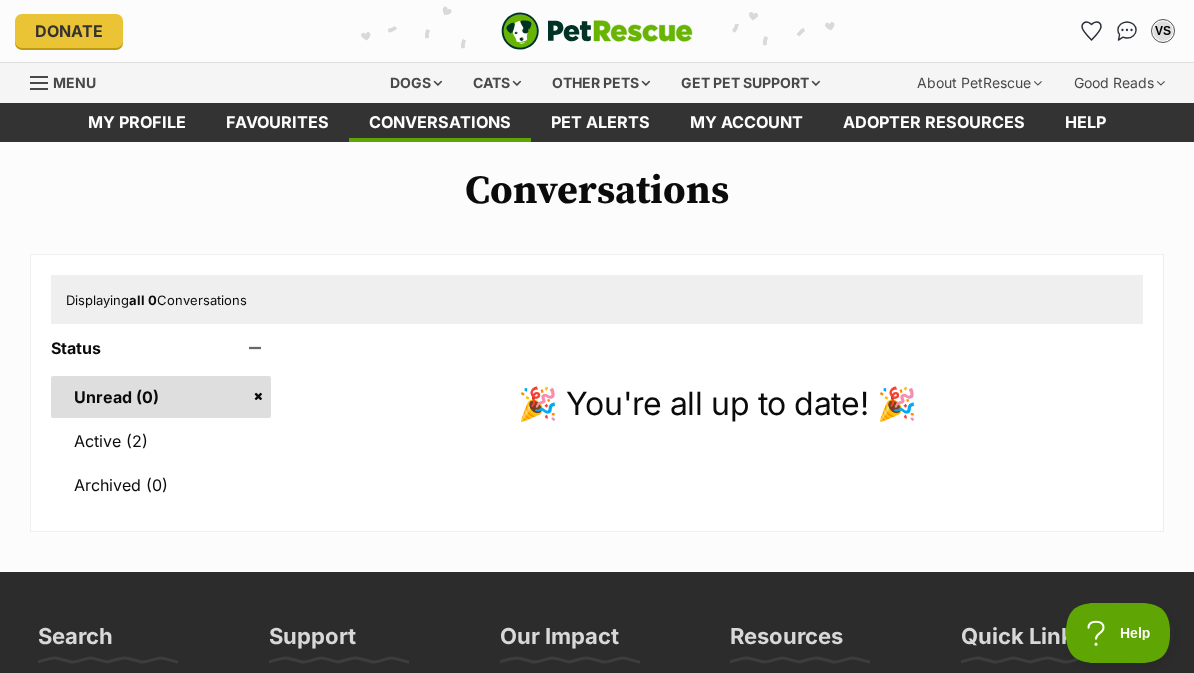 click on "Active (2)" at bounding box center [161, 441] 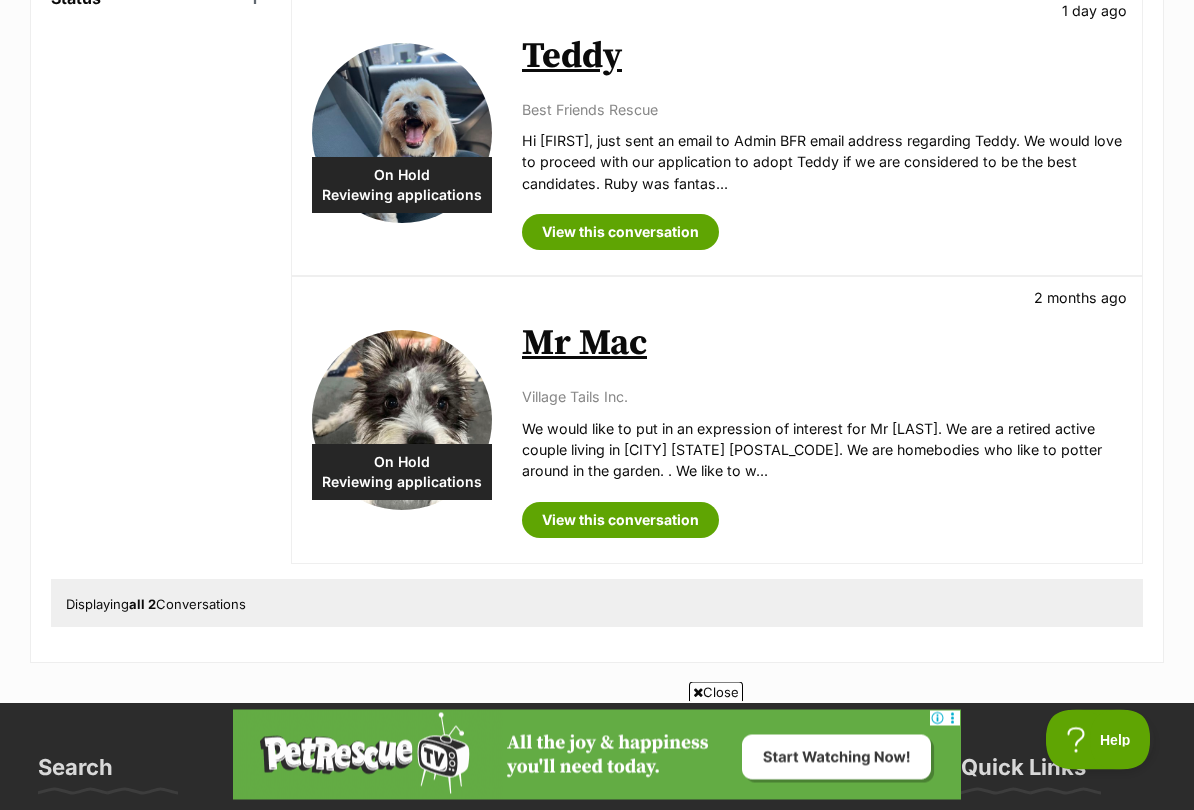 scroll, scrollTop: 384, scrollLeft: 0, axis: vertical 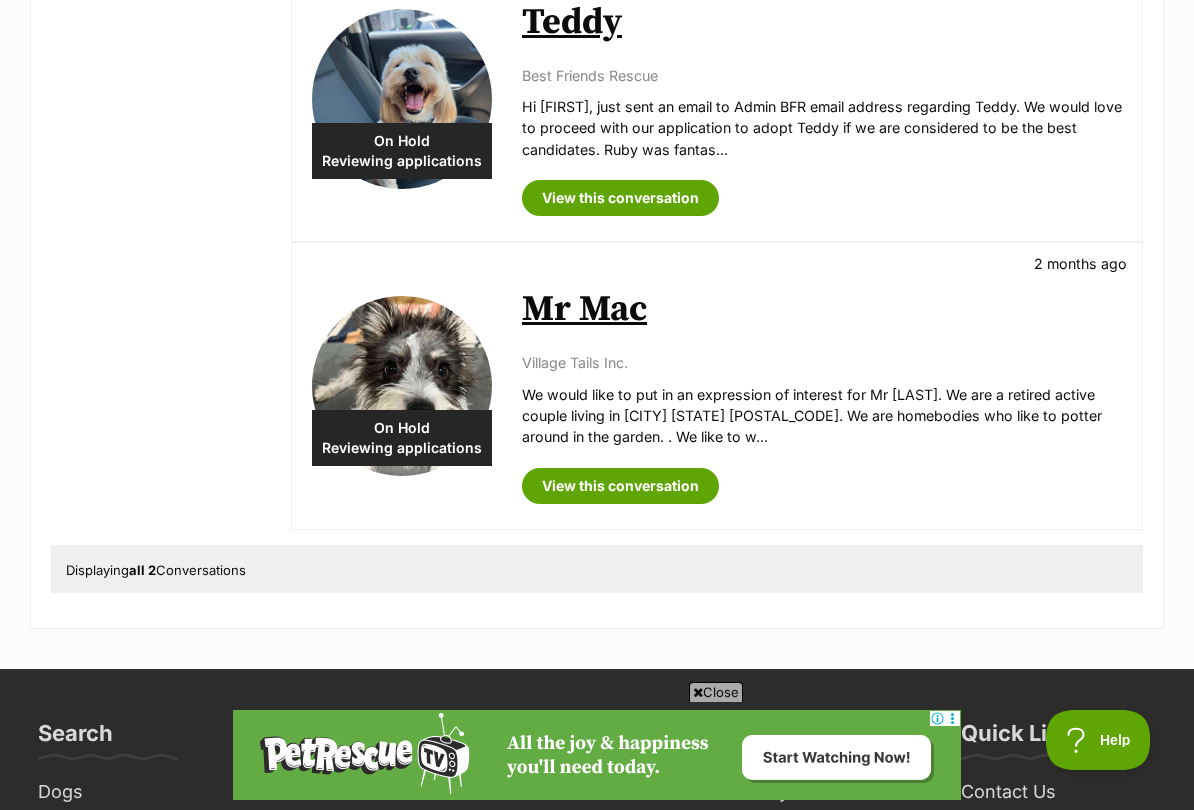 click on "View this conversation" at bounding box center (620, 486) 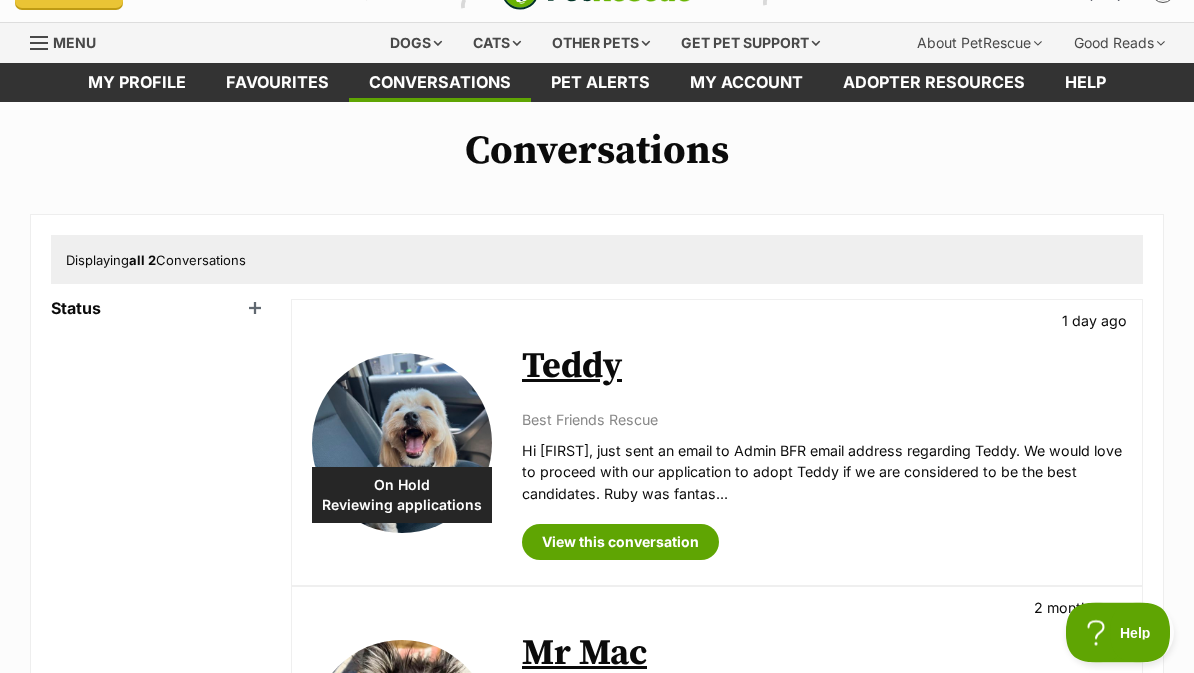 scroll, scrollTop: 0, scrollLeft: 0, axis: both 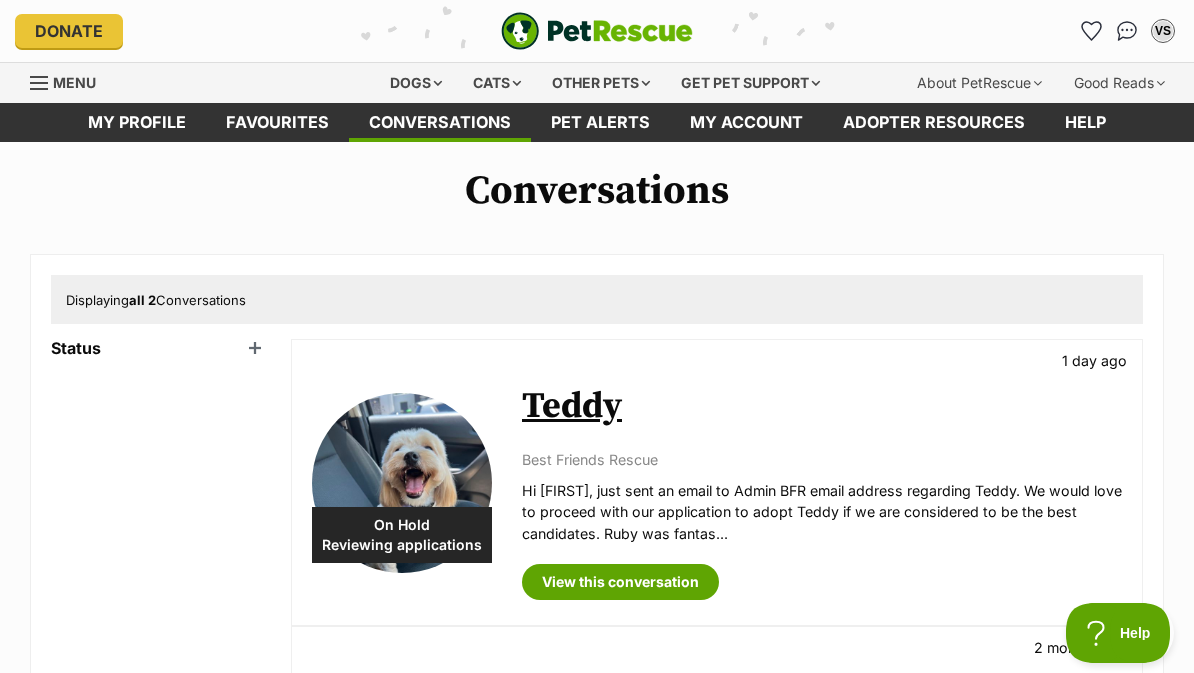 click on "View this conversation" at bounding box center [620, 582] 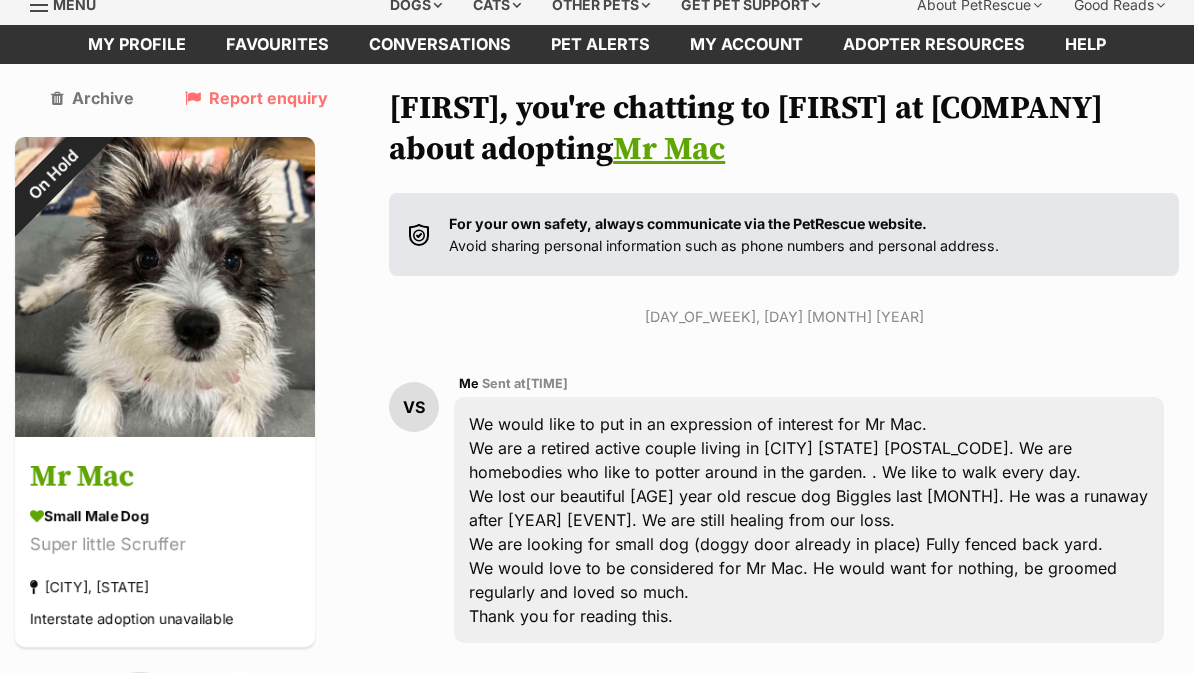 scroll, scrollTop: 0, scrollLeft: 0, axis: both 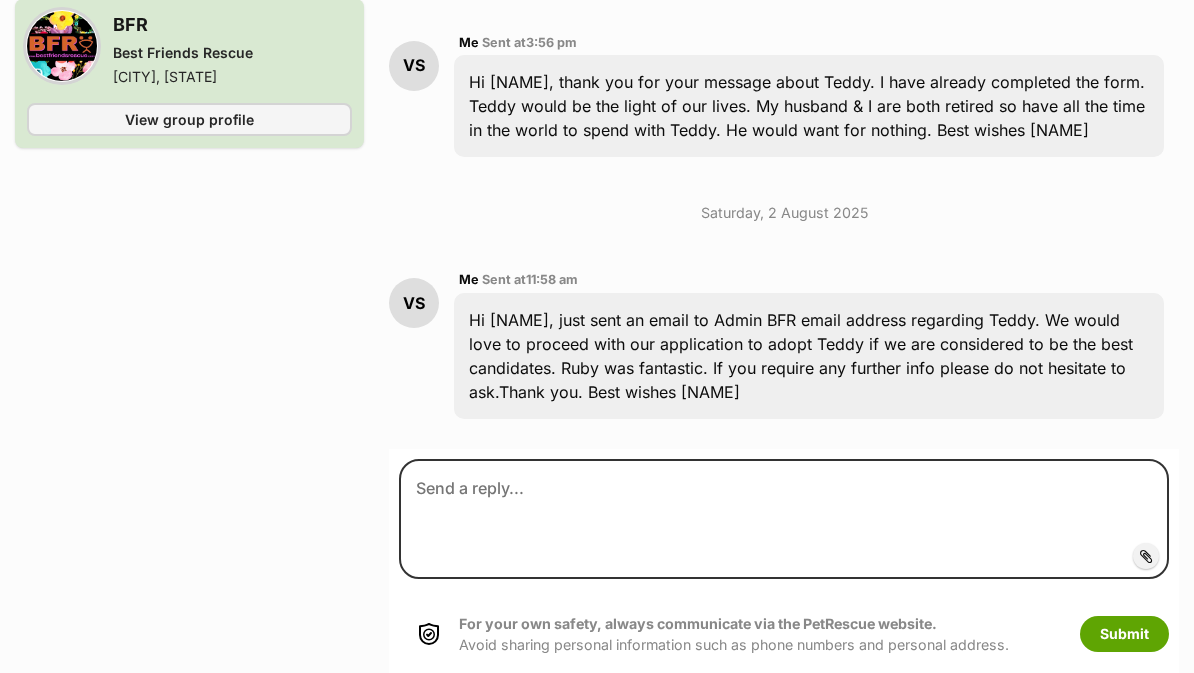 click on "Back to all conversations
💌
Conversation participant details
VS
VS
[FIRST] [LAST]
[CITY], [STATE]
Contact
Phone number
Phone number
[PHONE]
Email address
[EMAIL]
Household
2 adults
View profile
Edit profile
BFR
Best Friends Rescue
Teneriffe, [STATE]
View group profile
[NAME], you're chatting to BFR at Best Friends Rescue about adopting Teddy
For your own safety, always communicate via the PetRescue website. Avoid sharing personal information such as phone numbers and personal address.
[DAY], [NUMBER] [MONTH] [YEAR]
VS
Me
Sent at
2:29 pm
Look forward to hearing from you. Thank you.
[NAME]
Best Friends Rescue
Sent at
2:29 pm
Thanks for understanding
This is an automated reply." at bounding box center (597, -498) 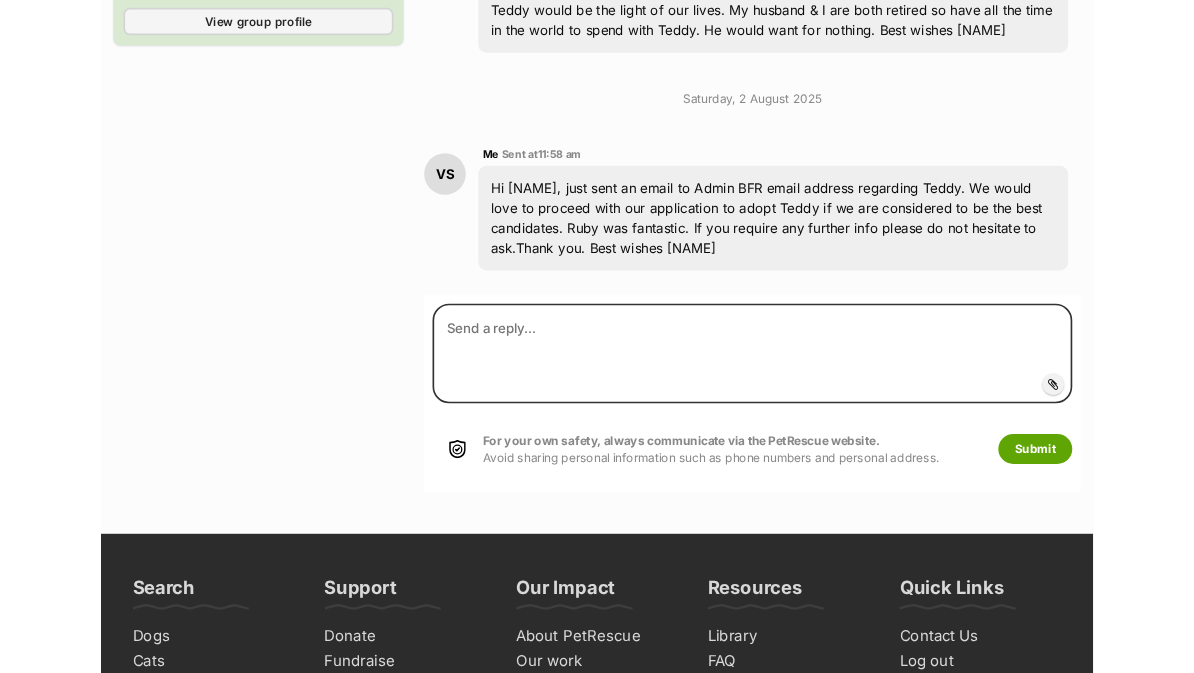 scroll, scrollTop: 1857, scrollLeft: 0, axis: vertical 